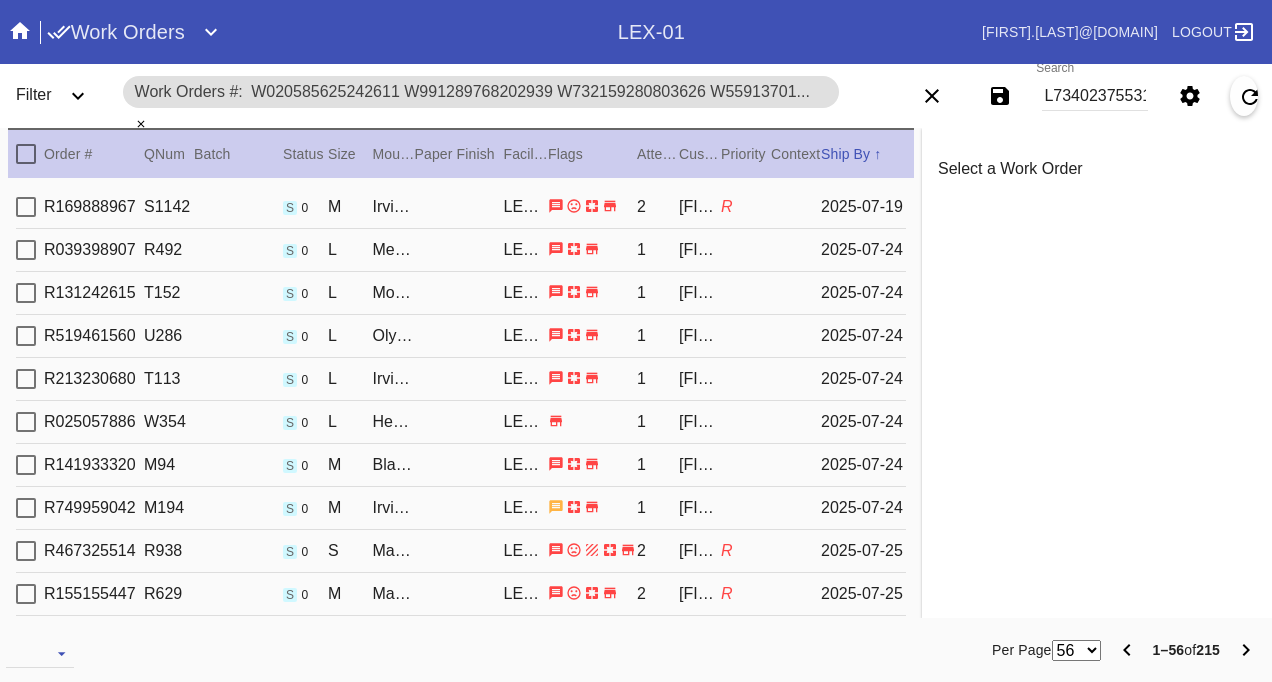 scroll, scrollTop: 0, scrollLeft: 0, axis: both 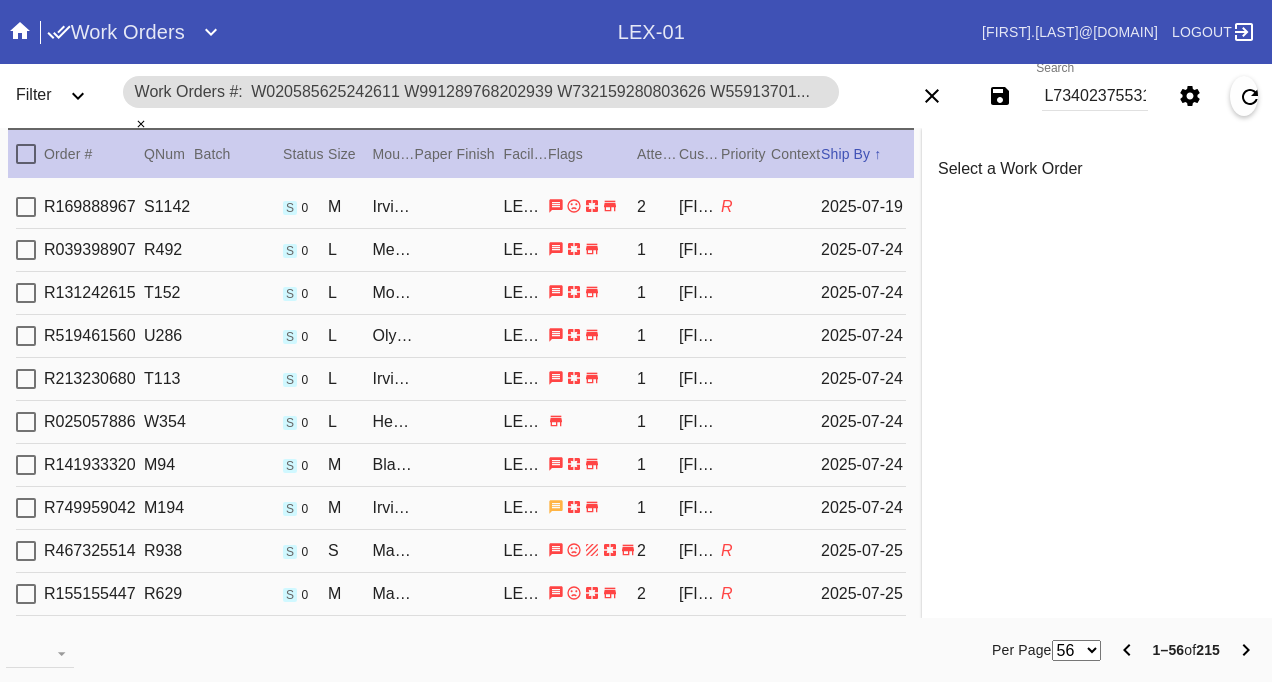 drag, startPoint x: 141, startPoint y: 125, endPoint x: 256, endPoint y: 104, distance: 116.901665 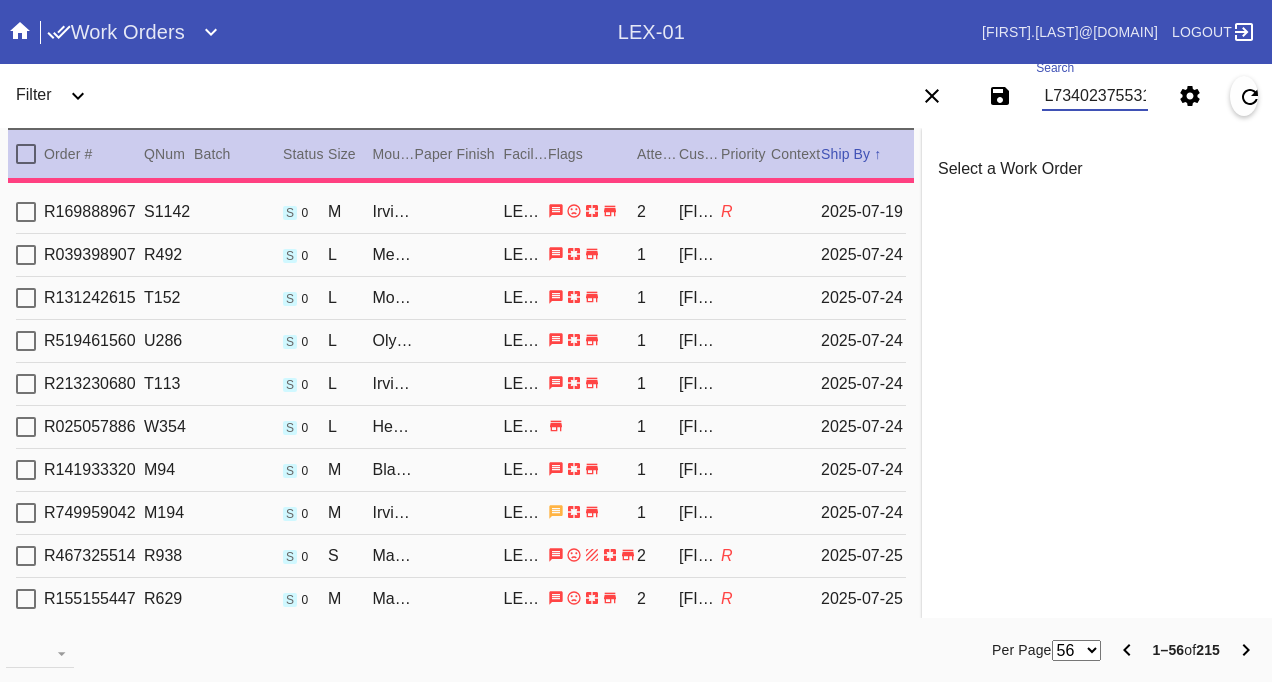 click on "Search" at bounding box center (1094, 96) 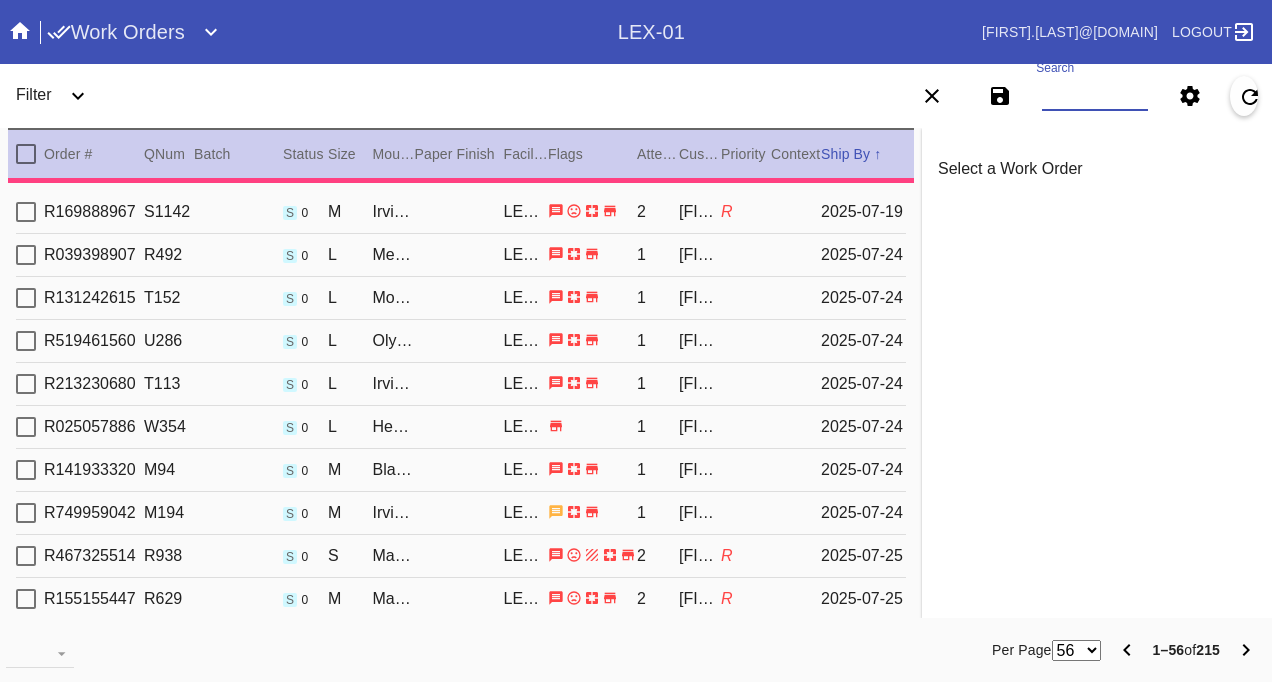 paste on "L3W391761013156400" 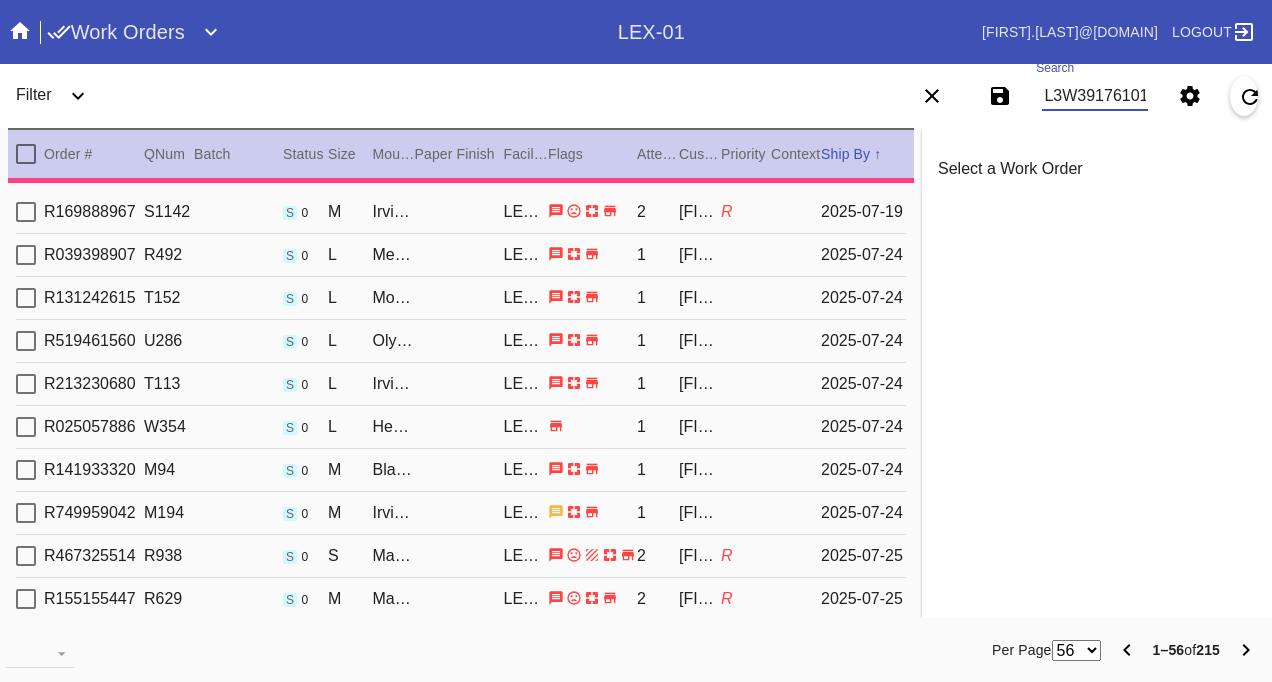 scroll, scrollTop: 0, scrollLeft: 66, axis: horizontal 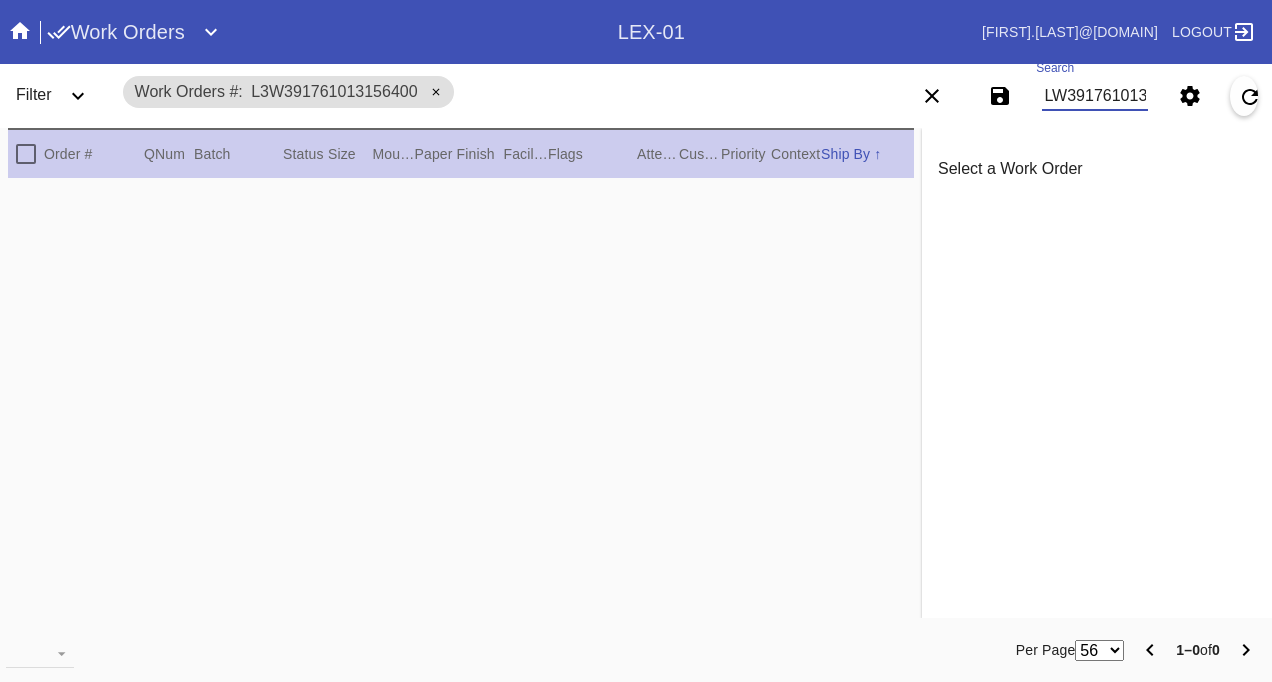 type on "W391761013156400" 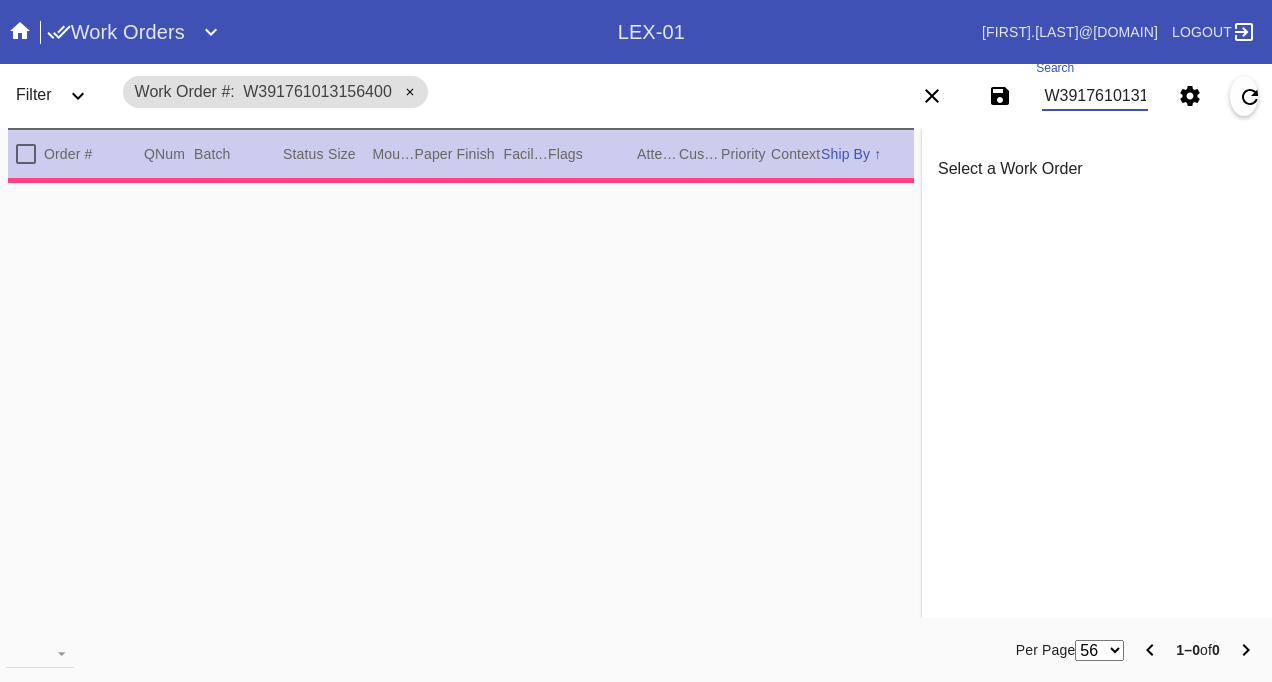 type on "0.0" 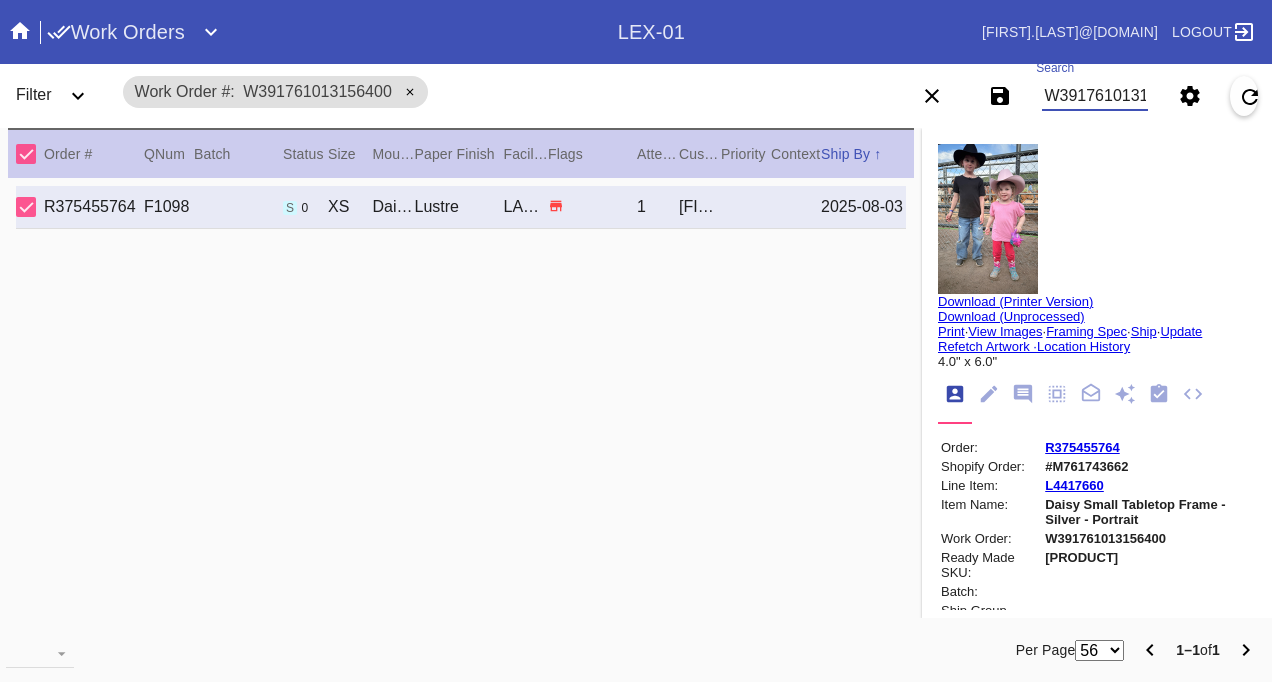 click on "R375455764" at bounding box center [1082, 447] 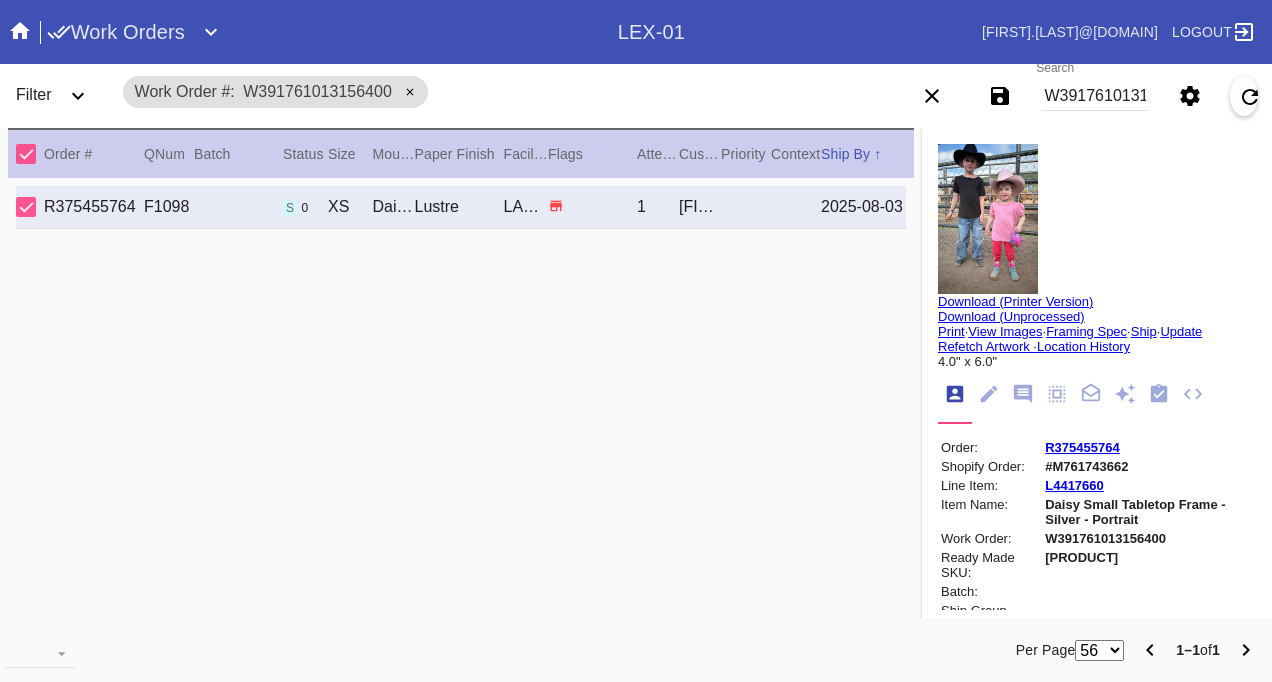 click on "W391761013156400" at bounding box center (1094, 96) 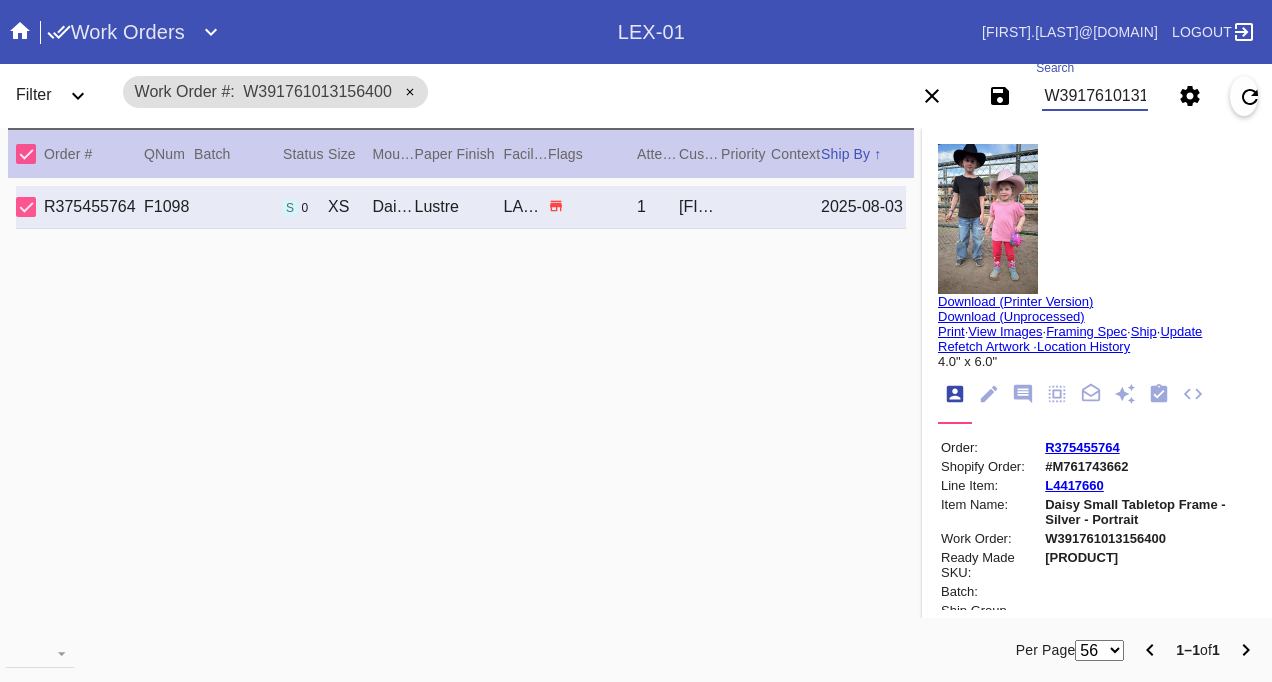 click on "W391761013156400" at bounding box center [1094, 96] 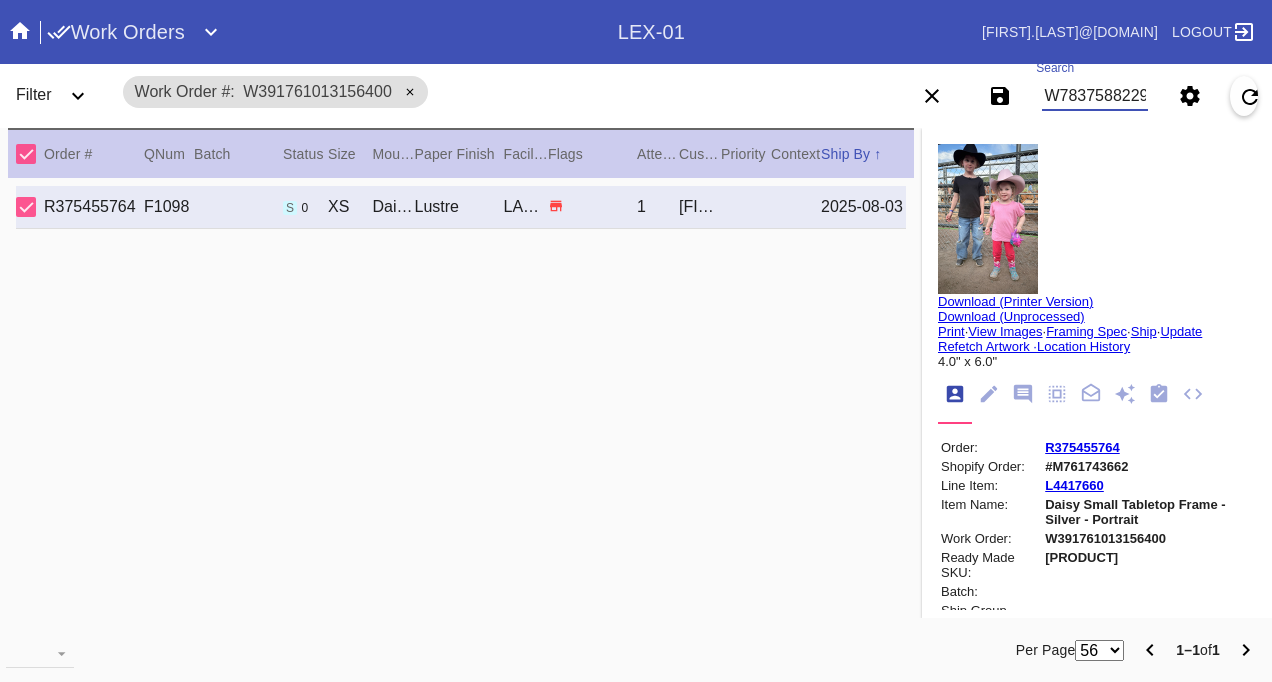 scroll, scrollTop: 0, scrollLeft: 48, axis: horizontal 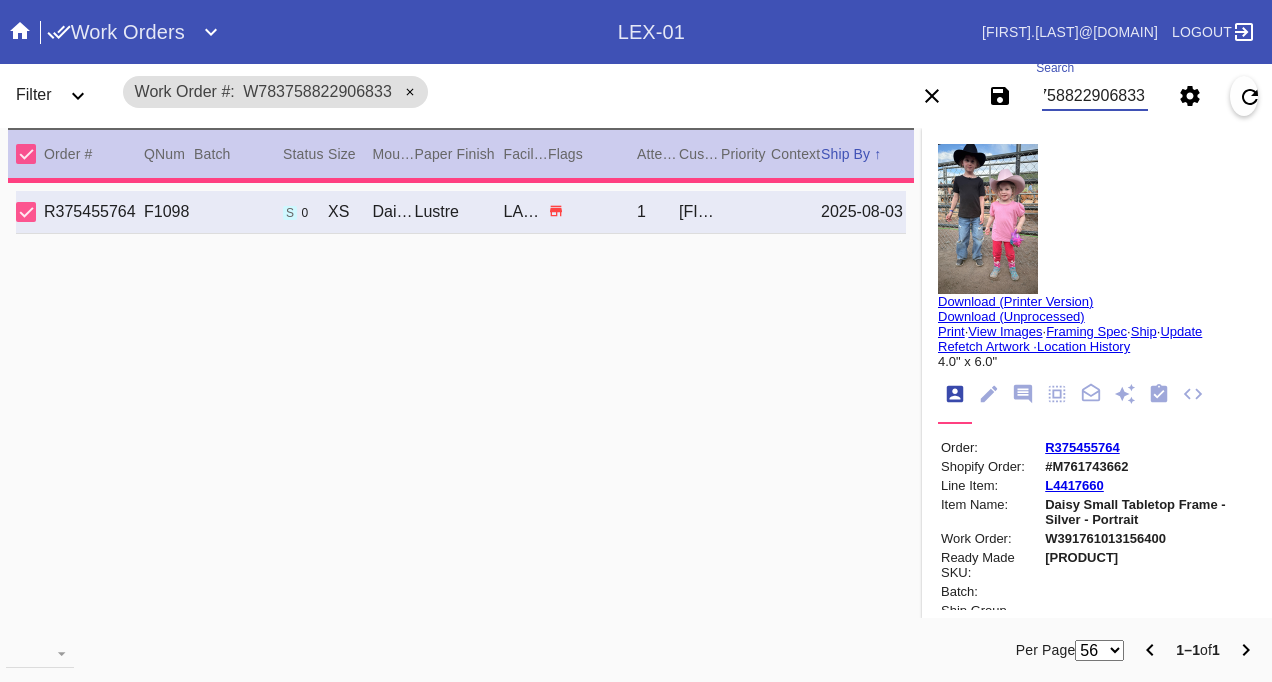 type on "[PATH]" 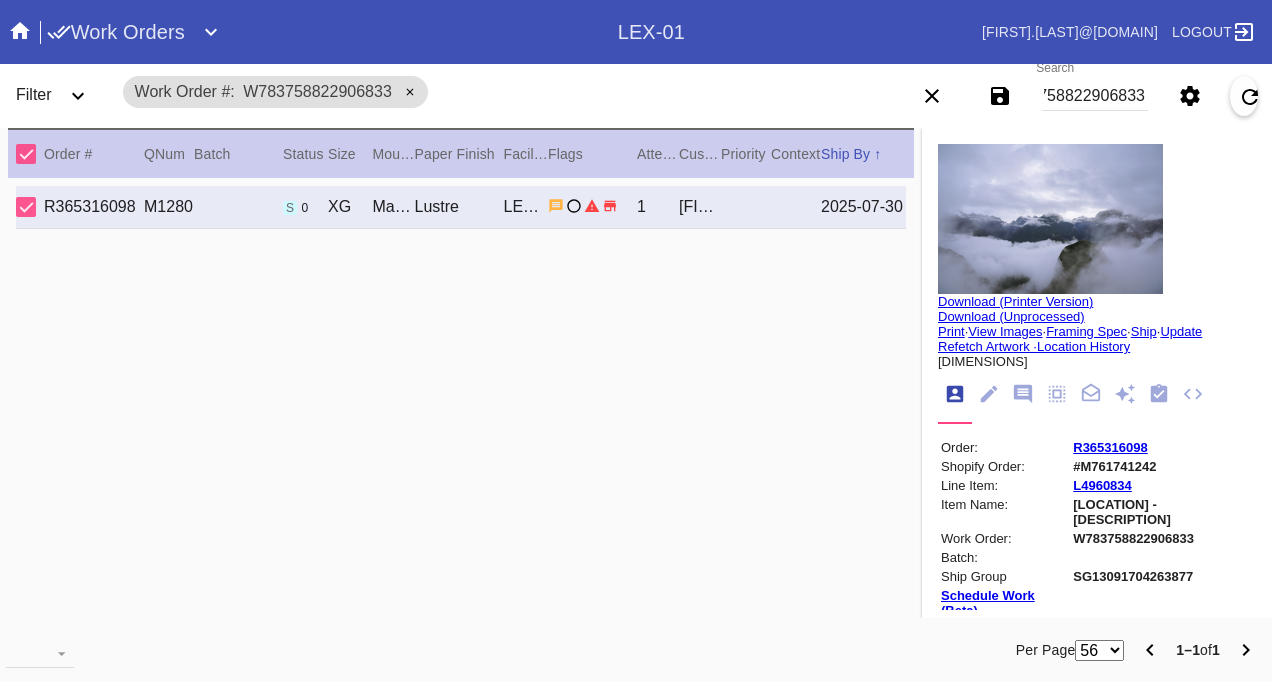 scroll, scrollTop: 0, scrollLeft: 0, axis: both 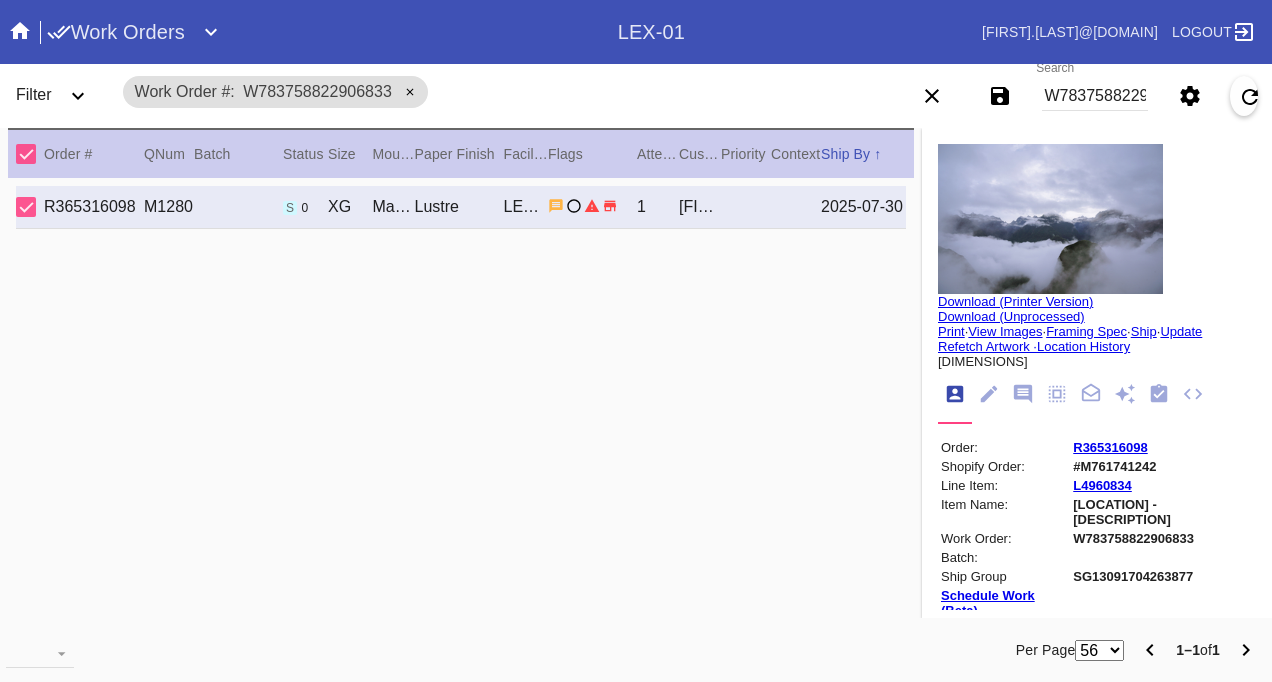 click on "R365316098" at bounding box center (1110, 447) 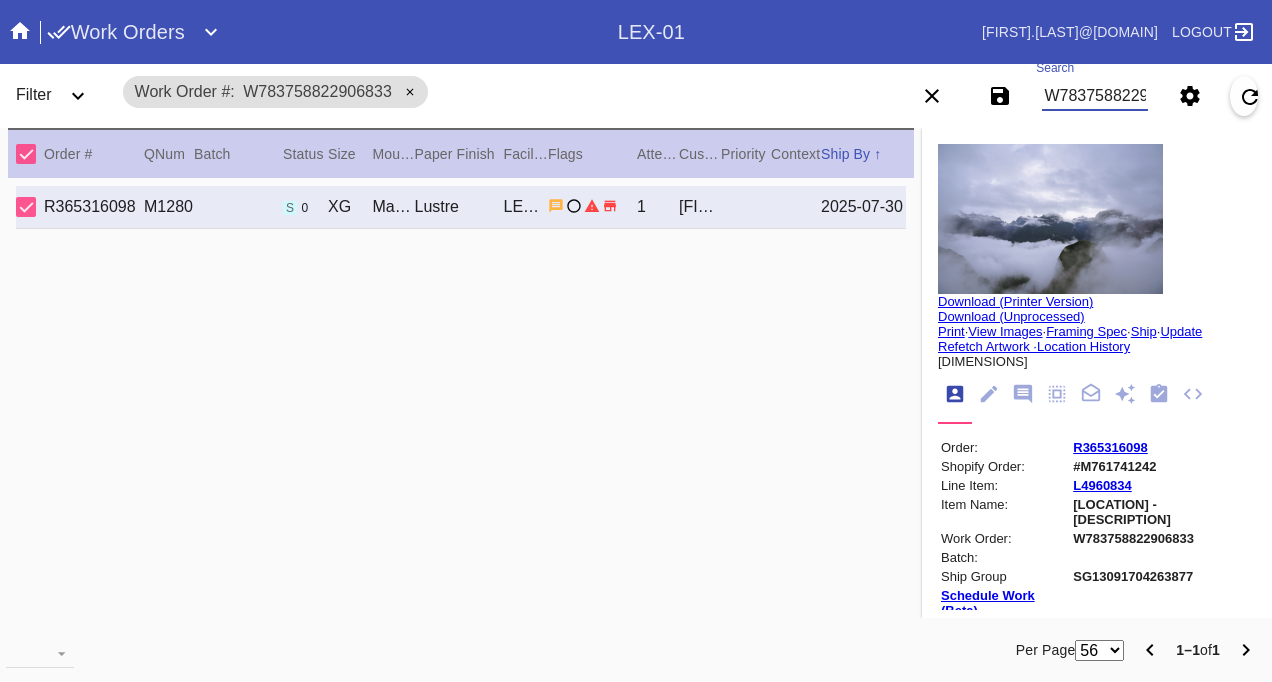 click on "W783758822906833" at bounding box center (1094, 96) 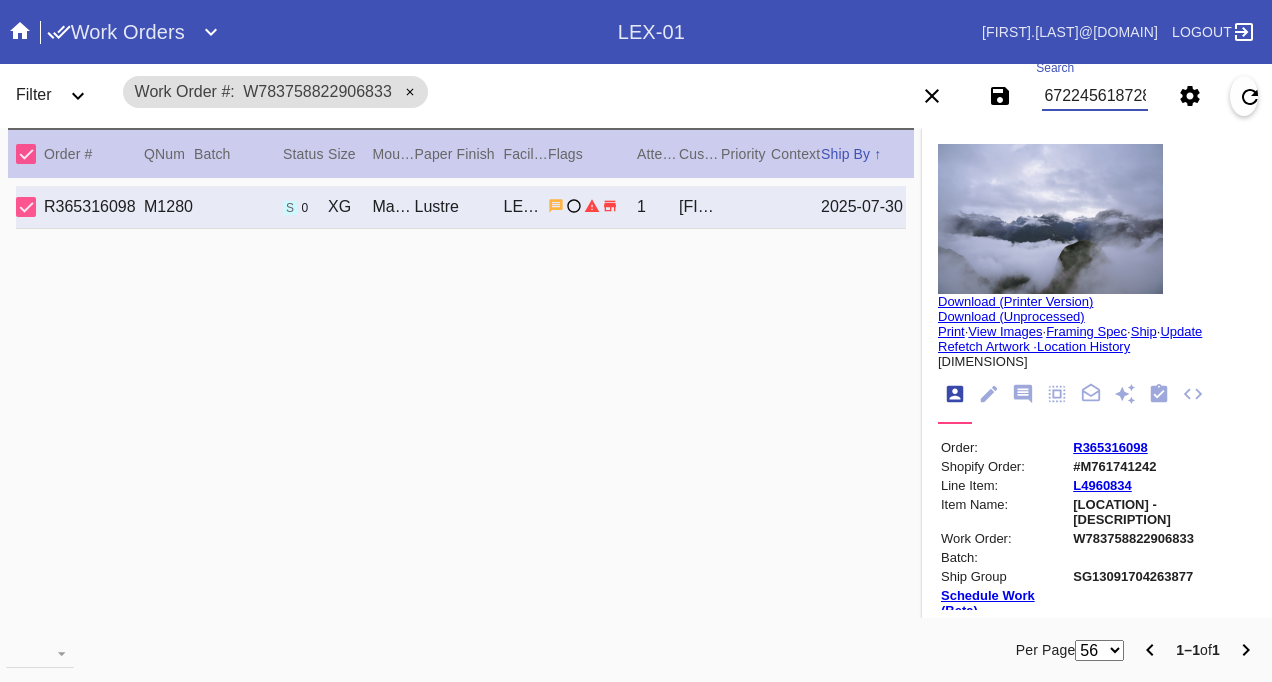 scroll, scrollTop: 0, scrollLeft: 34, axis: horizontal 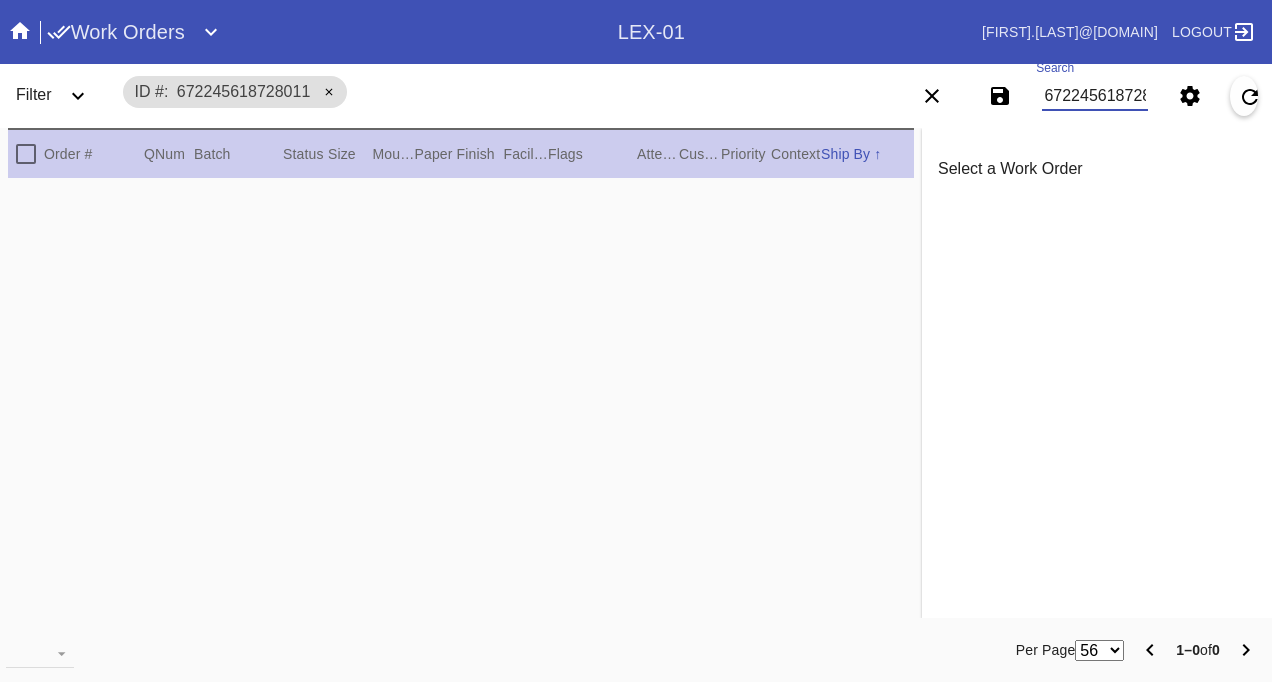 type on "W672245618728011" 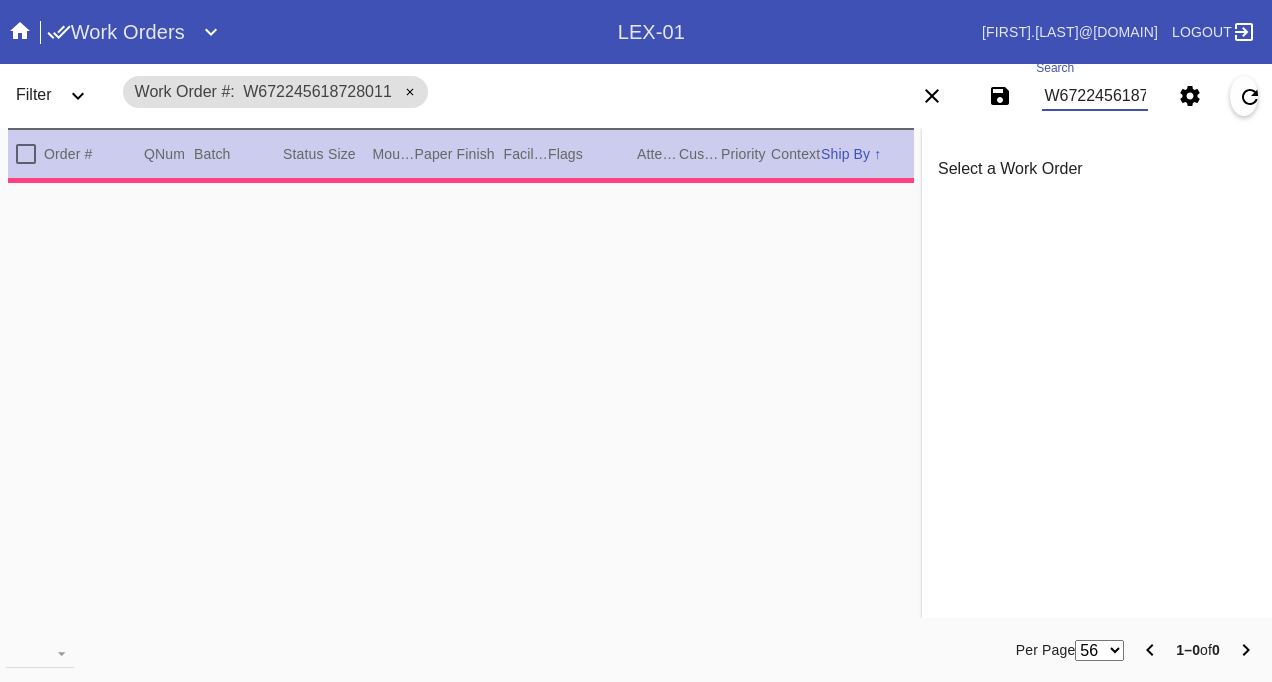 type on "3.0" 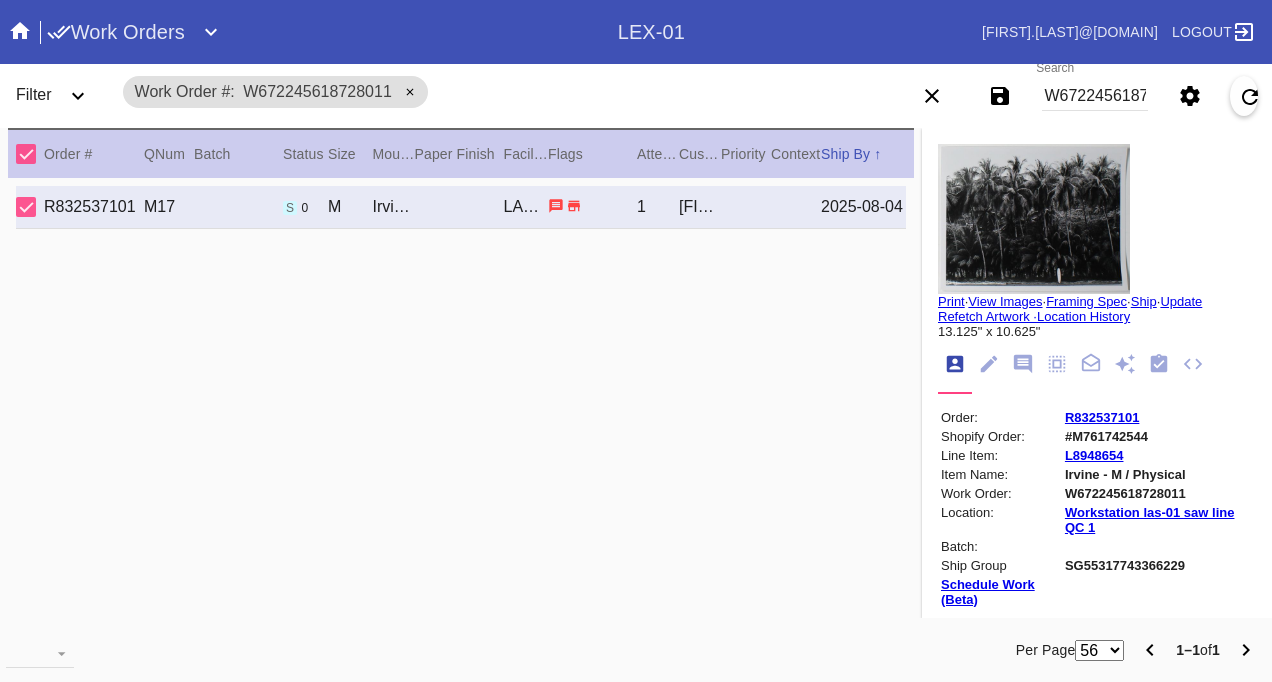 click on "R832537101" at bounding box center [1102, 417] 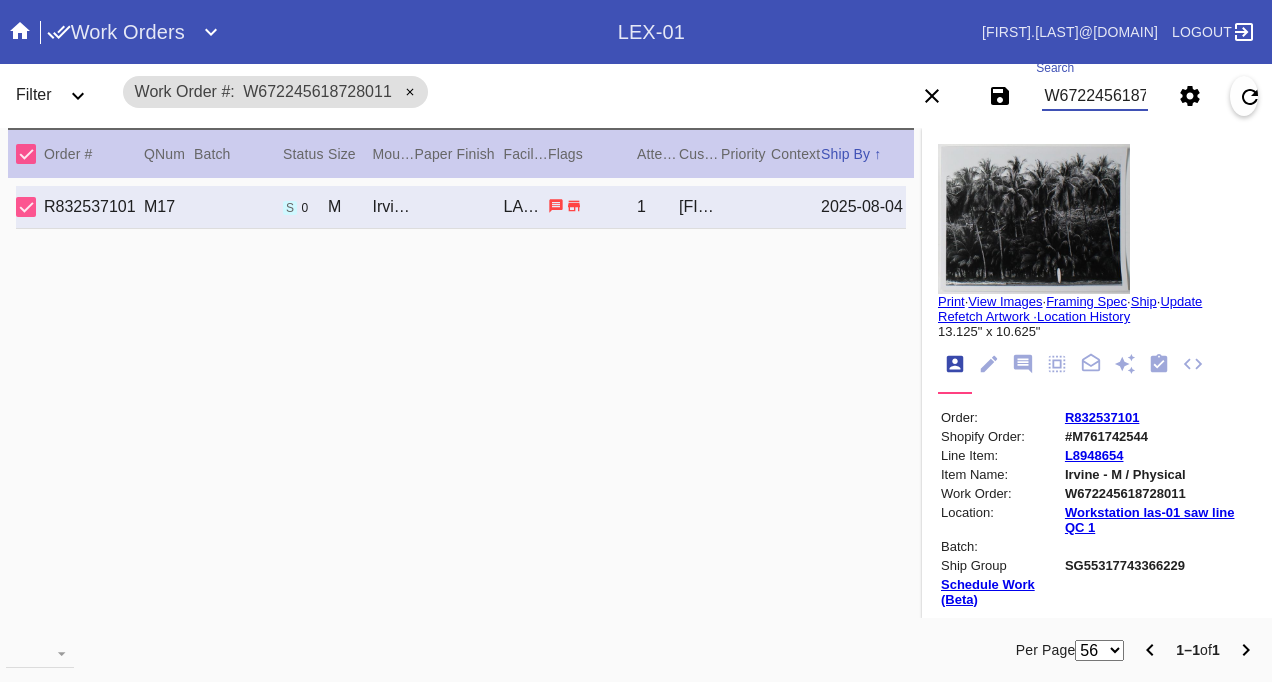 click on "W672245618728011" at bounding box center (1094, 96) 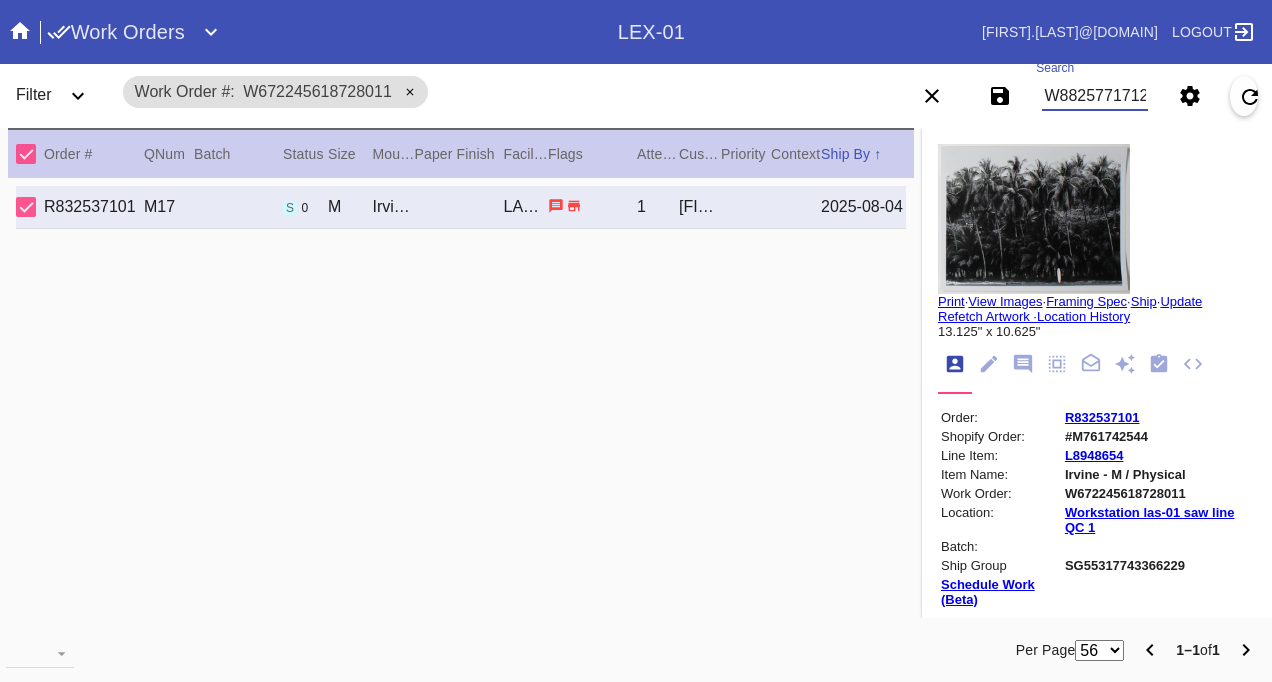 scroll, scrollTop: 0, scrollLeft: 48, axis: horizontal 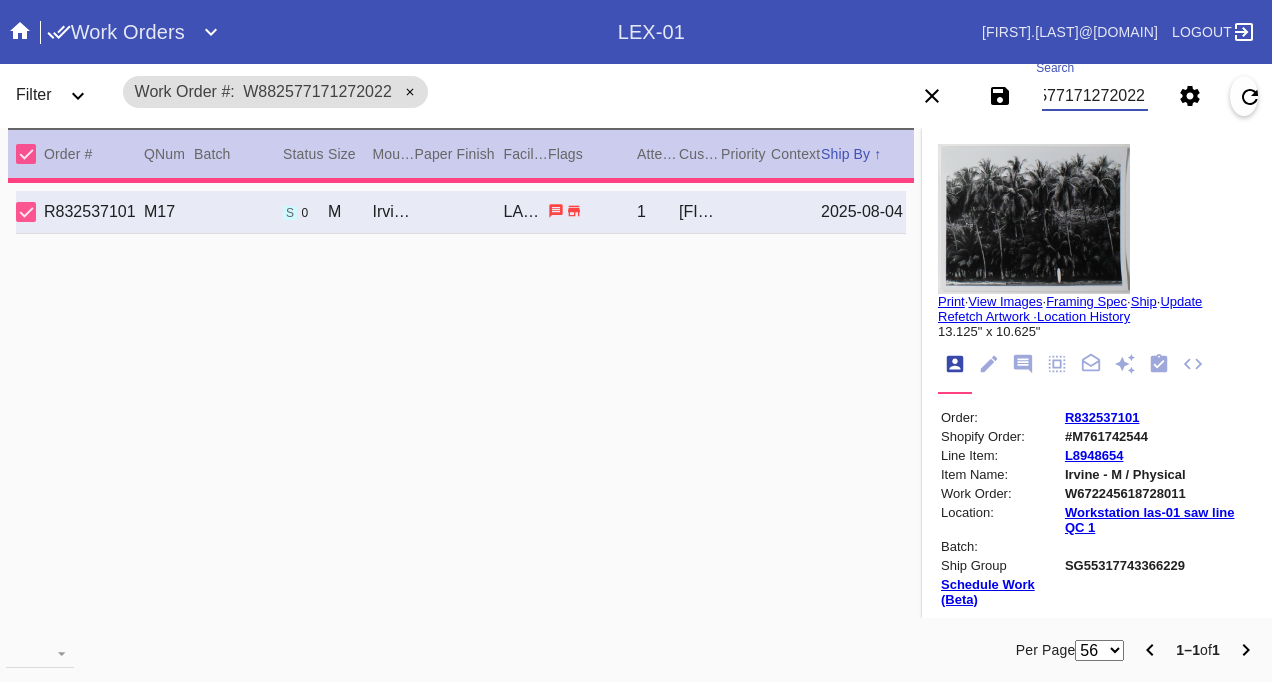 type on "1.0" 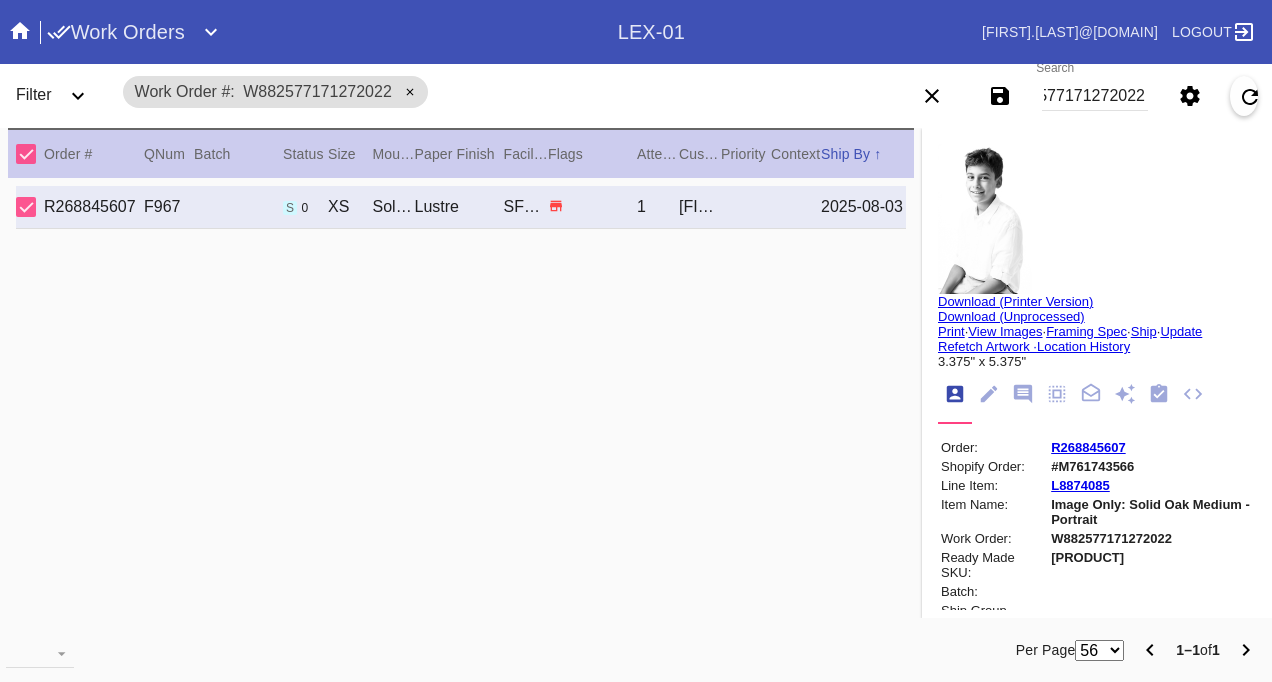 scroll, scrollTop: 0, scrollLeft: 0, axis: both 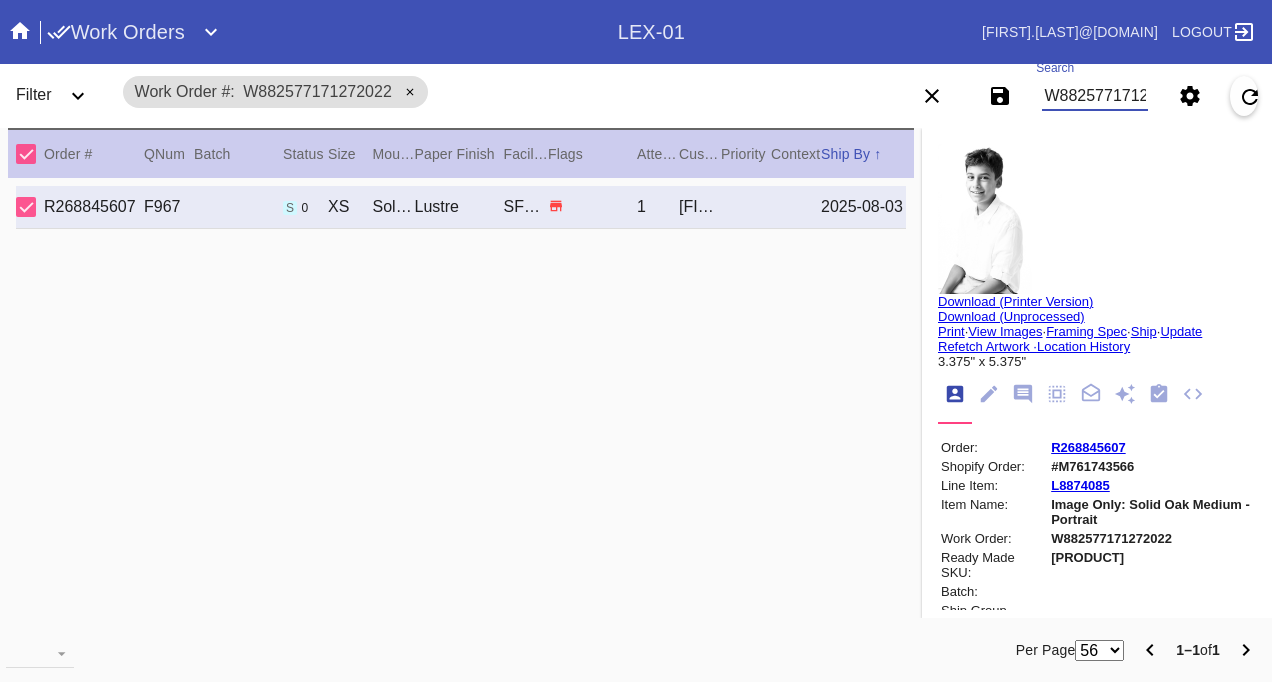 click on "W882577171272022" at bounding box center [1094, 96] 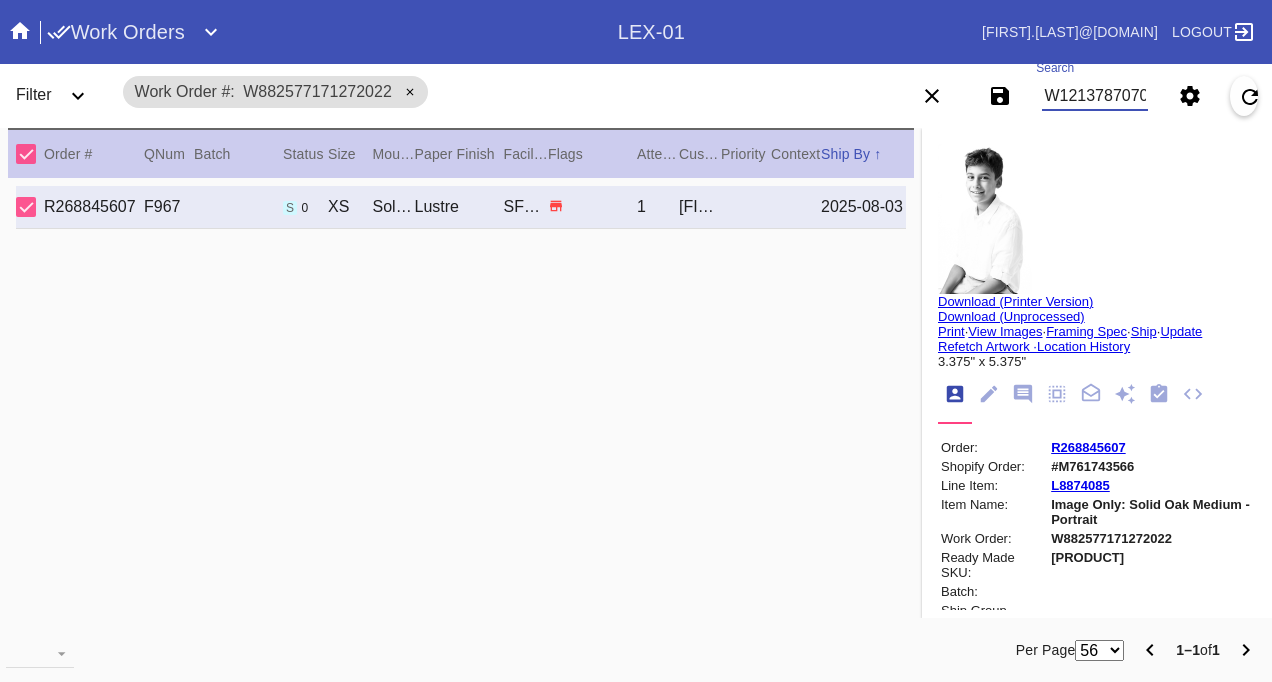 scroll, scrollTop: 0, scrollLeft: 48, axis: horizontal 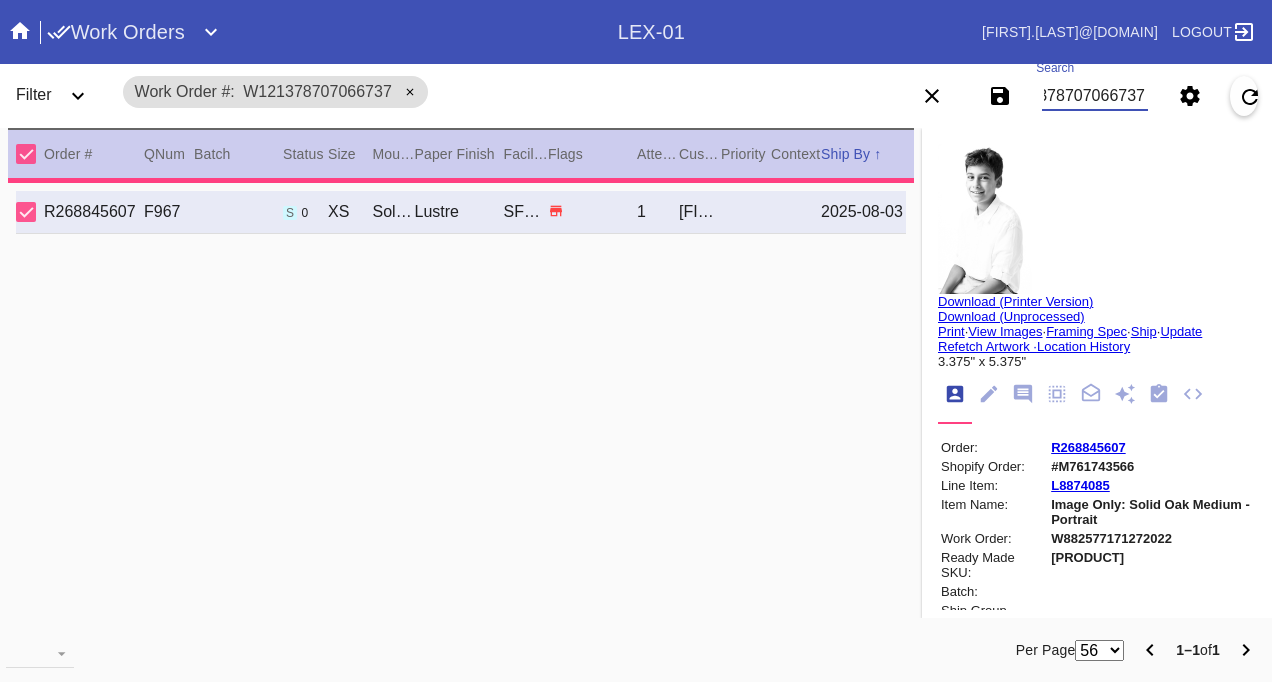 type on "0.0" 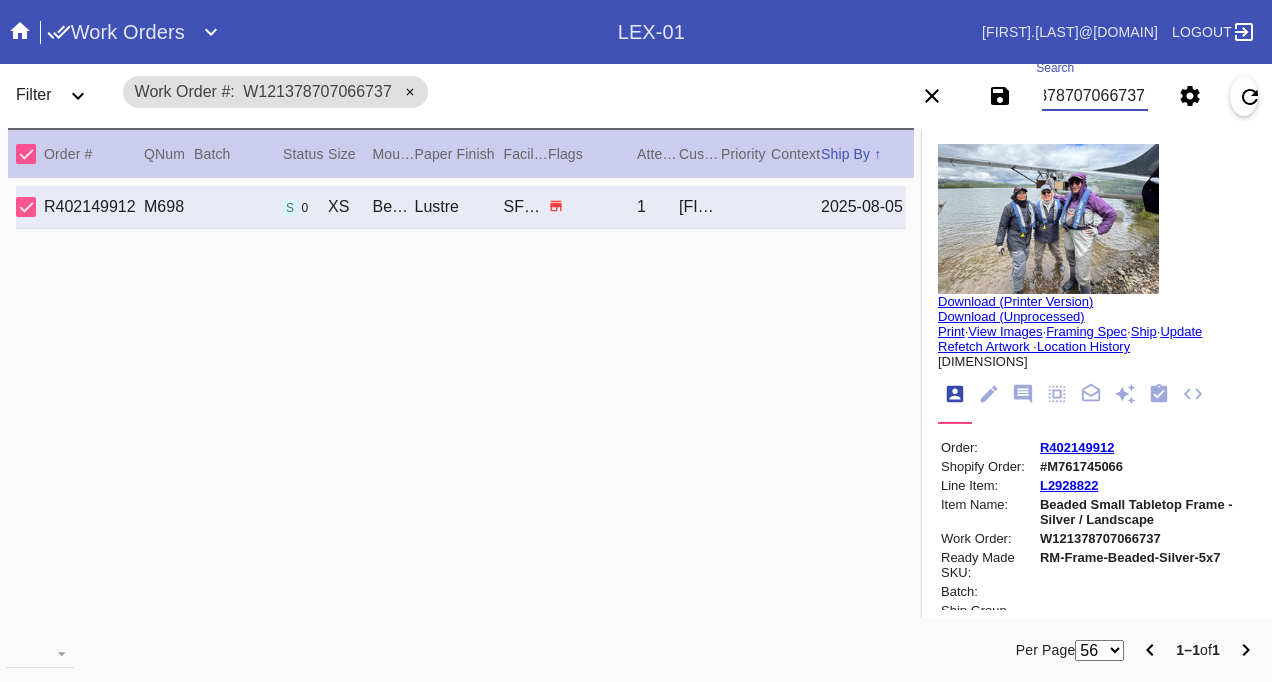type on "W121378707066737" 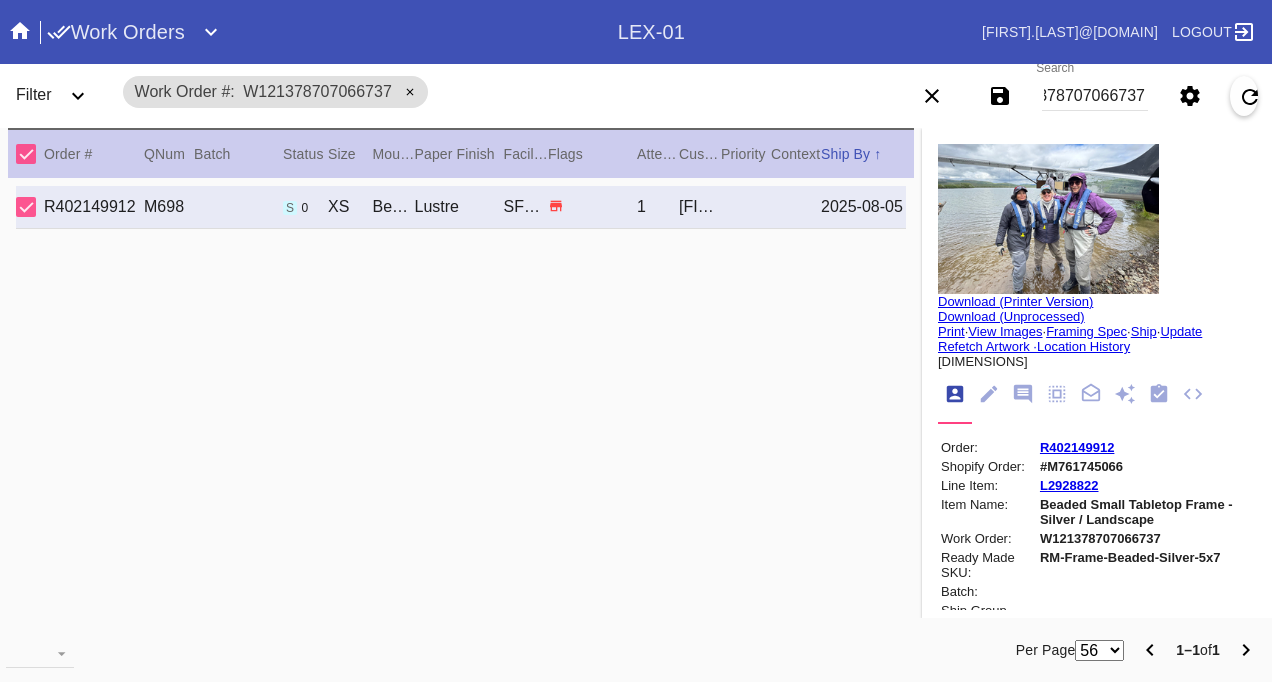 scroll, scrollTop: 0, scrollLeft: 0, axis: both 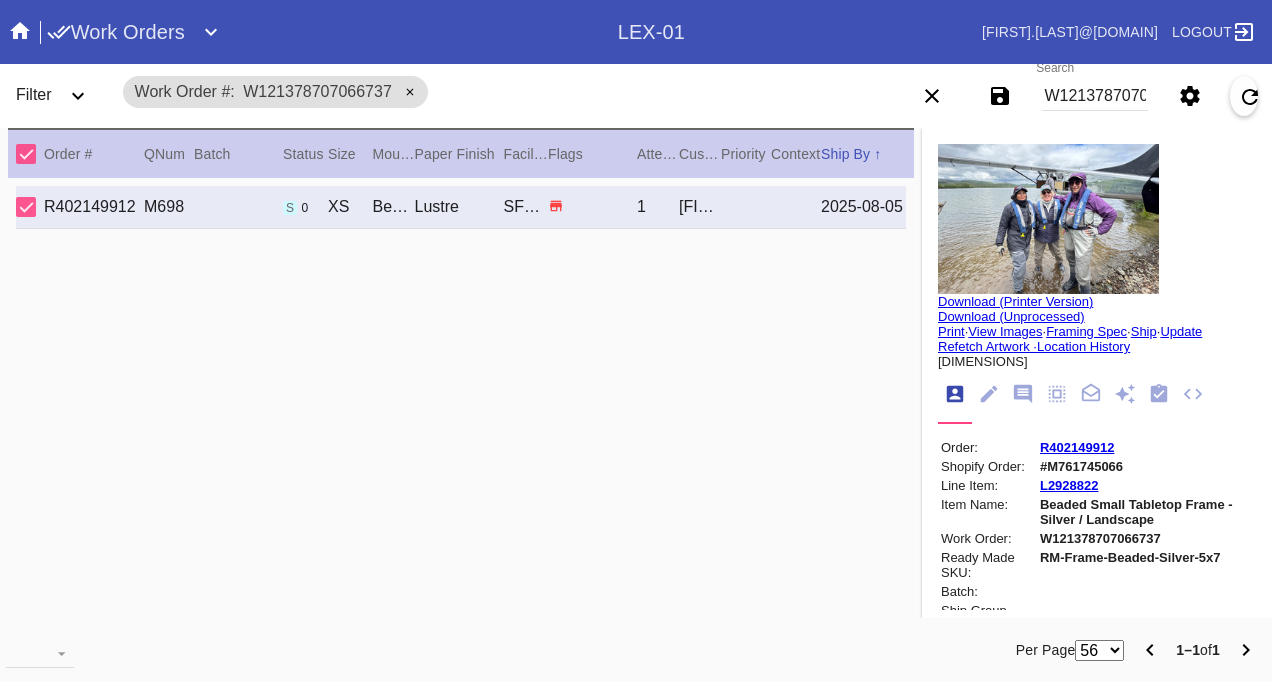 click on "R402149912" at bounding box center [1077, 447] 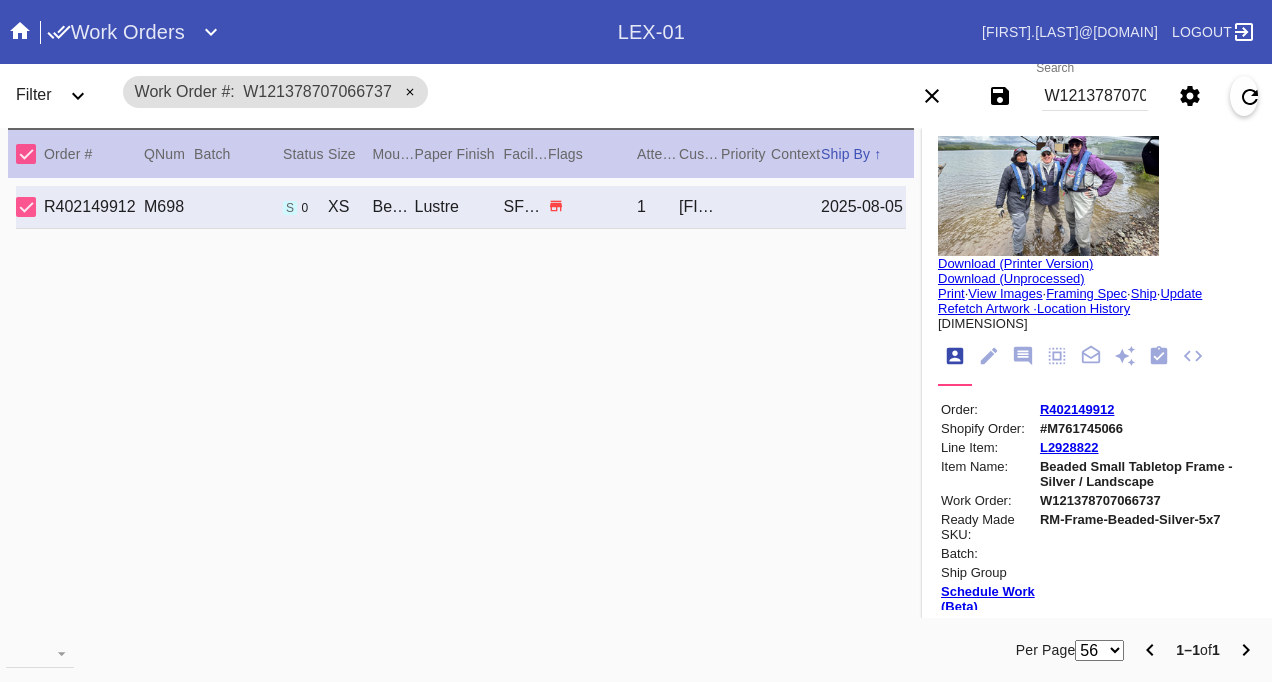 scroll, scrollTop: 0, scrollLeft: 0, axis: both 